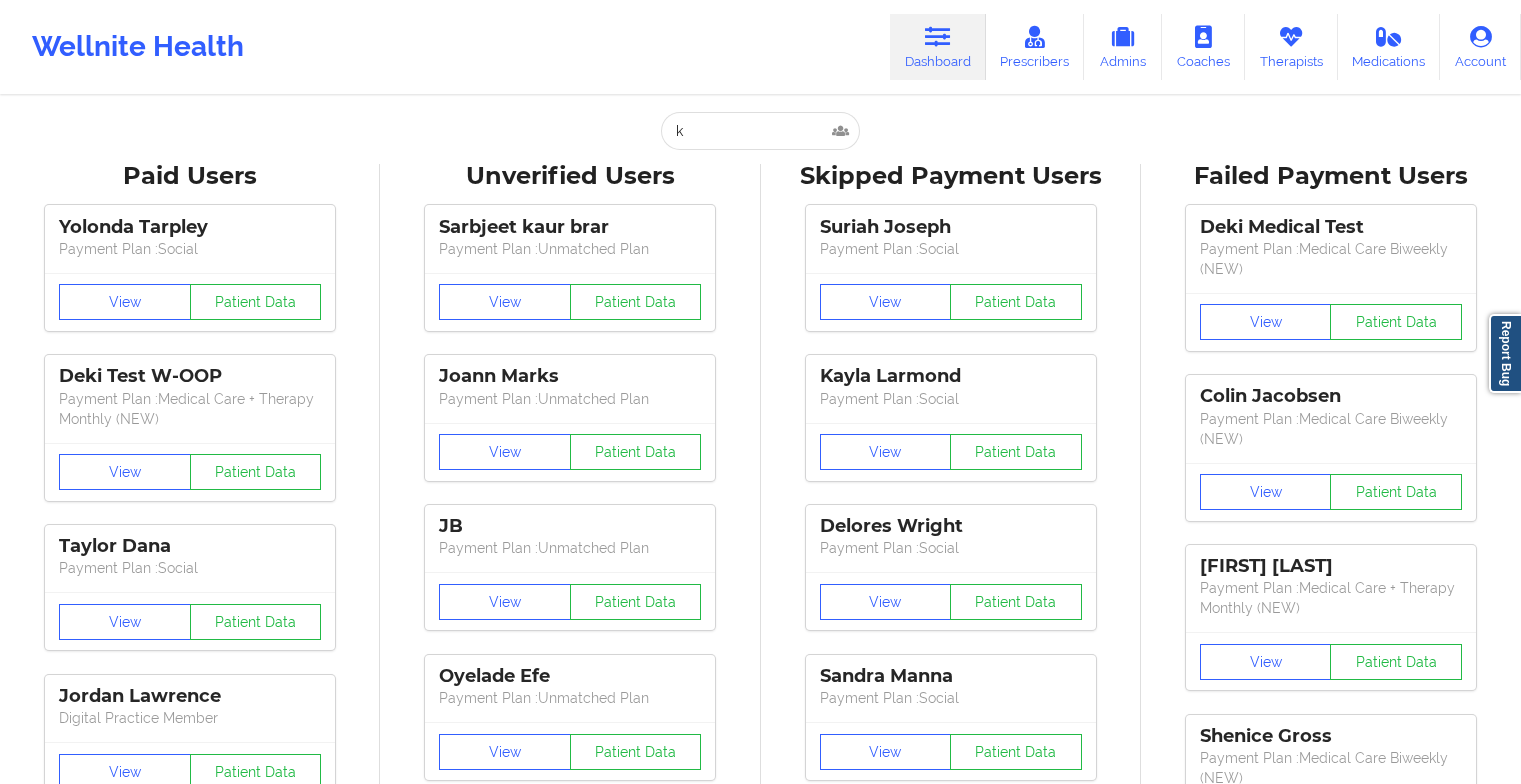 scroll, scrollTop: 0, scrollLeft: 0, axis: both 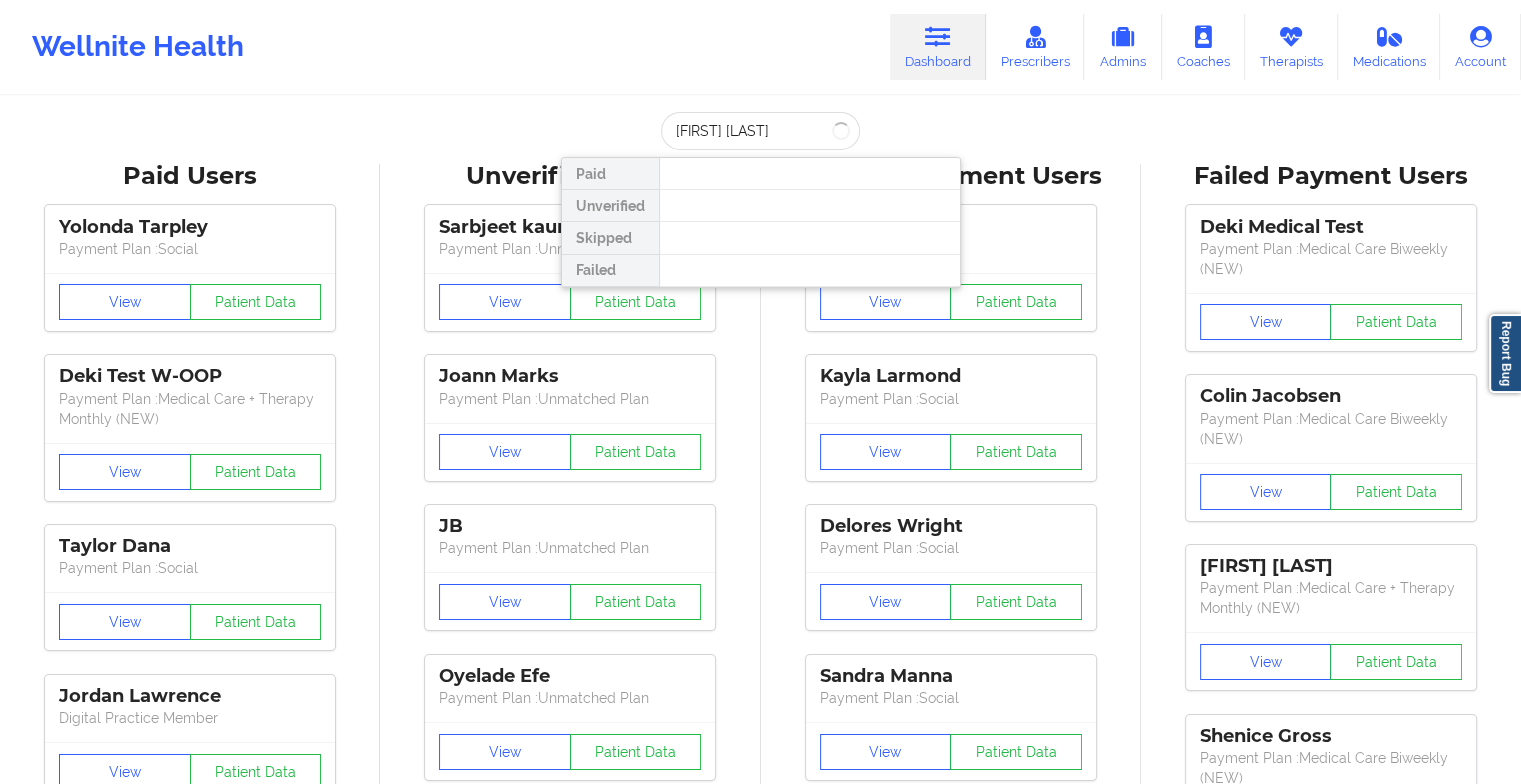 type on "[FIRST] [LAST]" 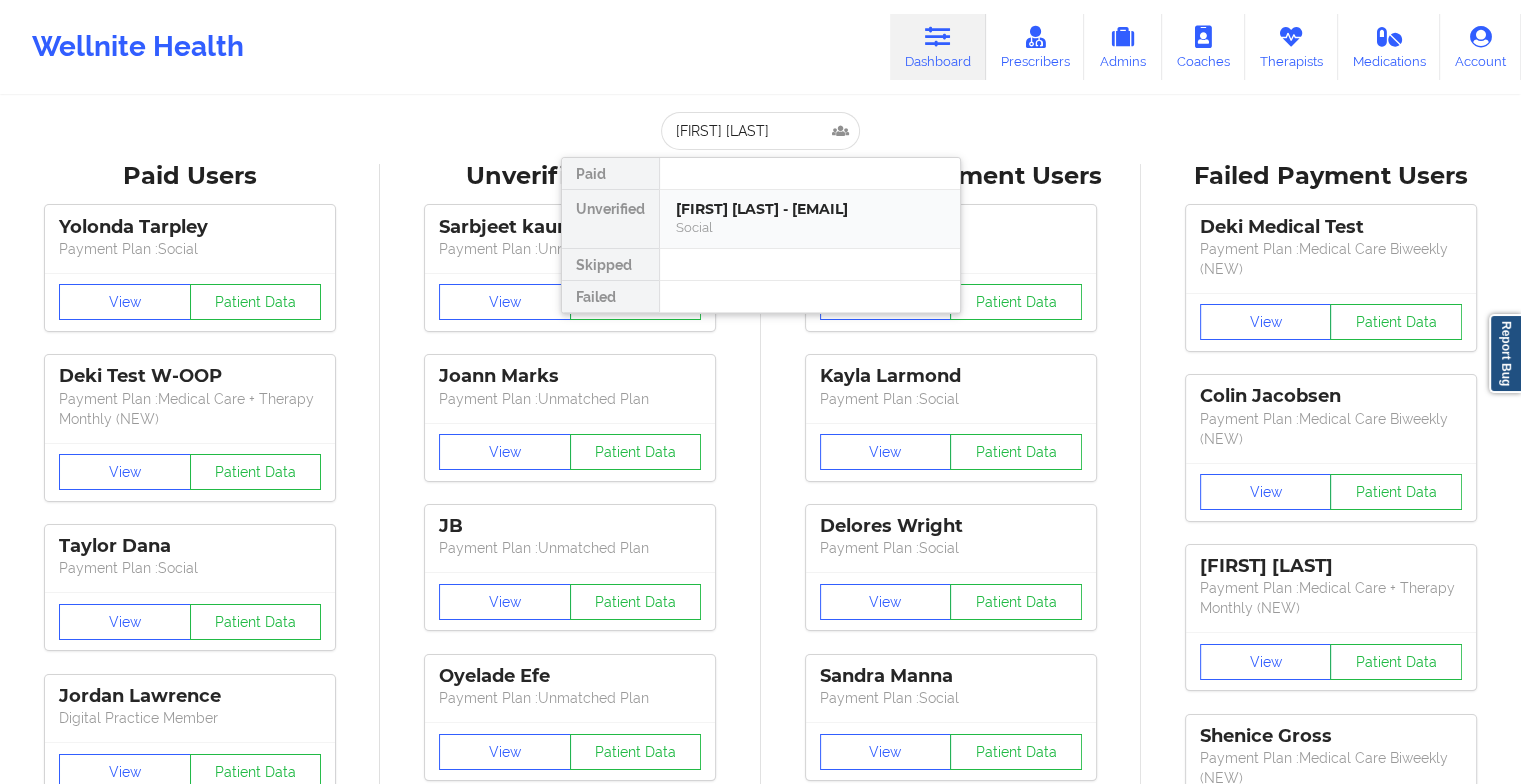 click on "[FIRST] [LAST] - [EMAIL]" at bounding box center [810, 209] 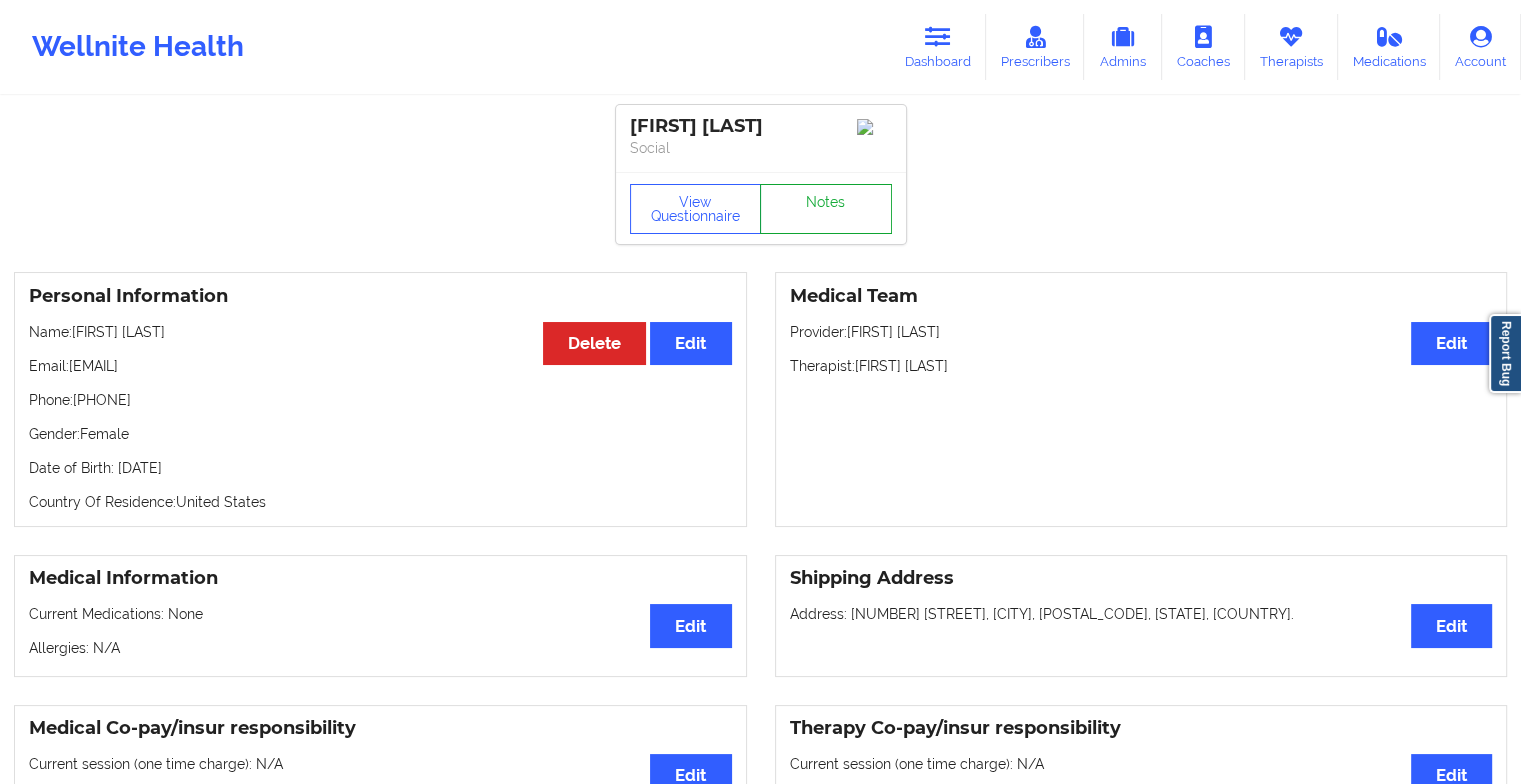 click on "Notes" at bounding box center (826, 209) 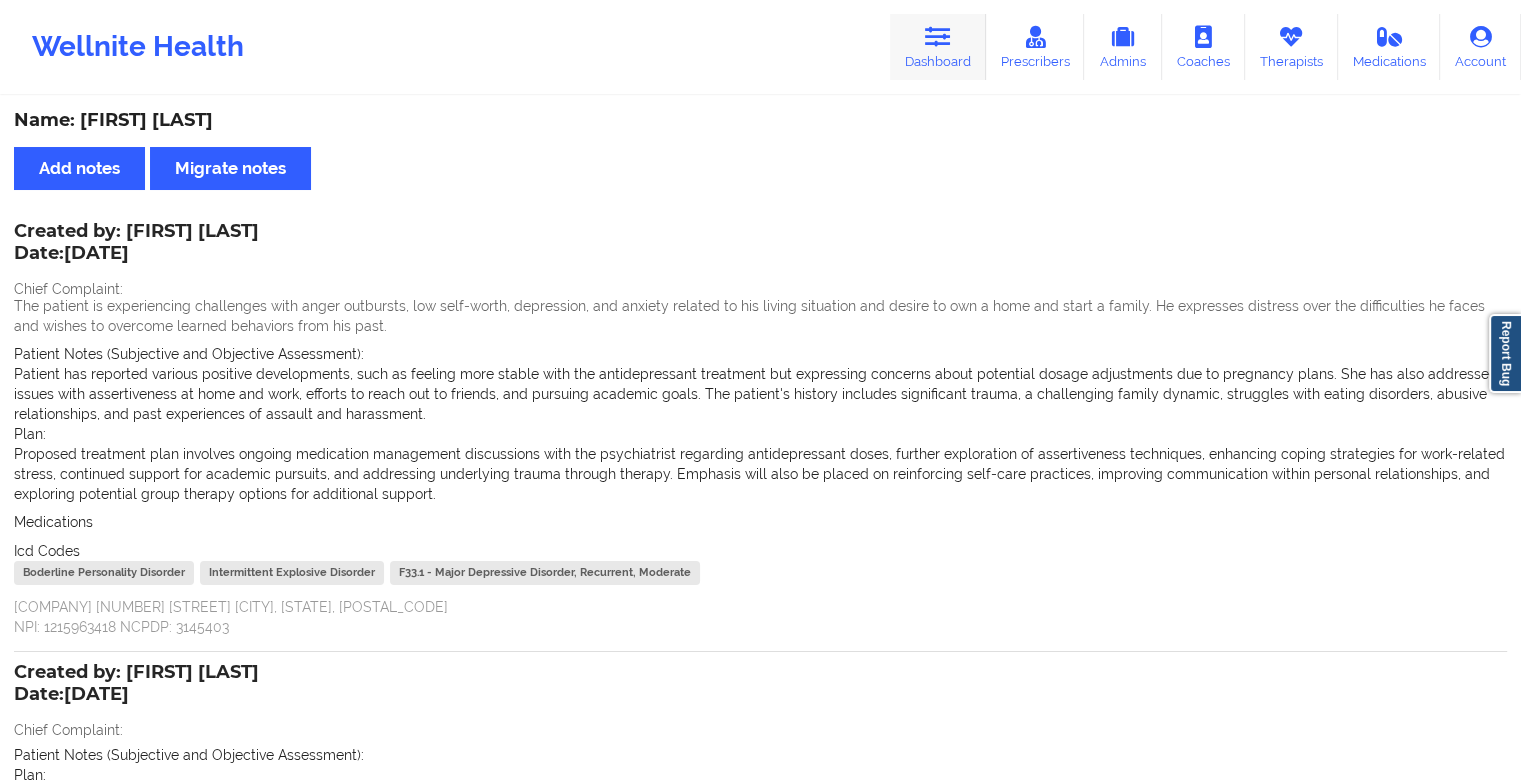 click at bounding box center (938, 37) 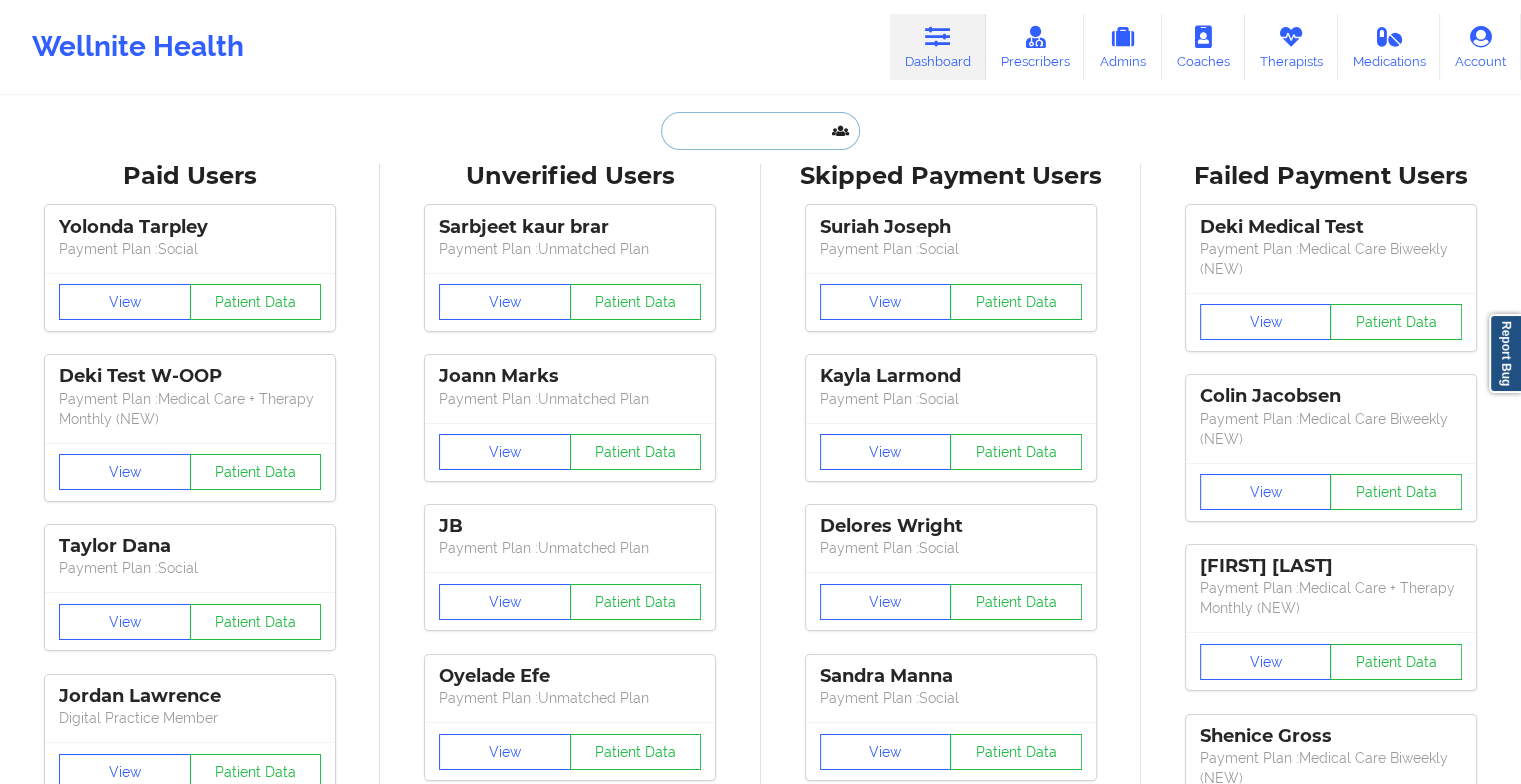 click at bounding box center (760, 131) 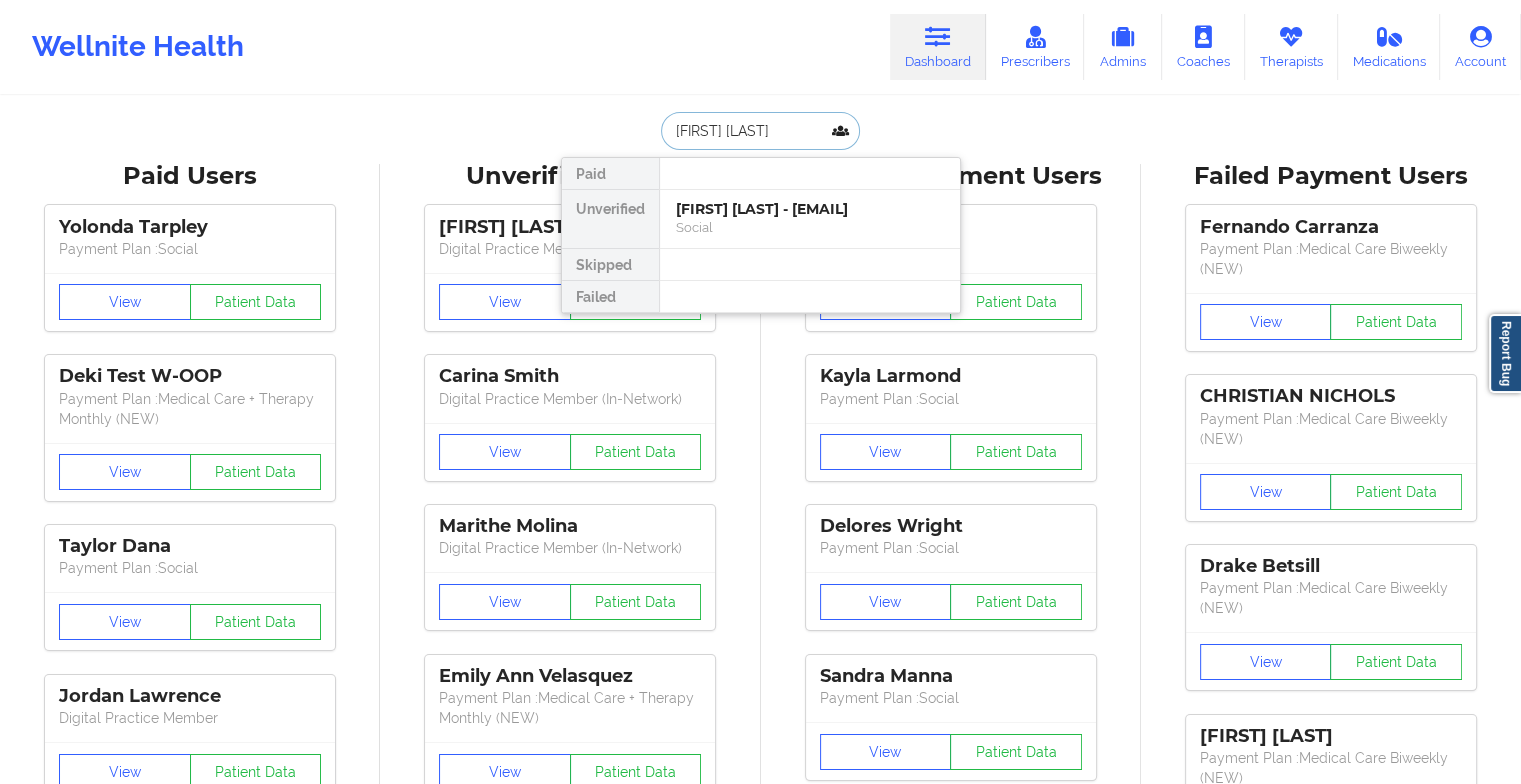 type on "[FIRST] [LAST]" 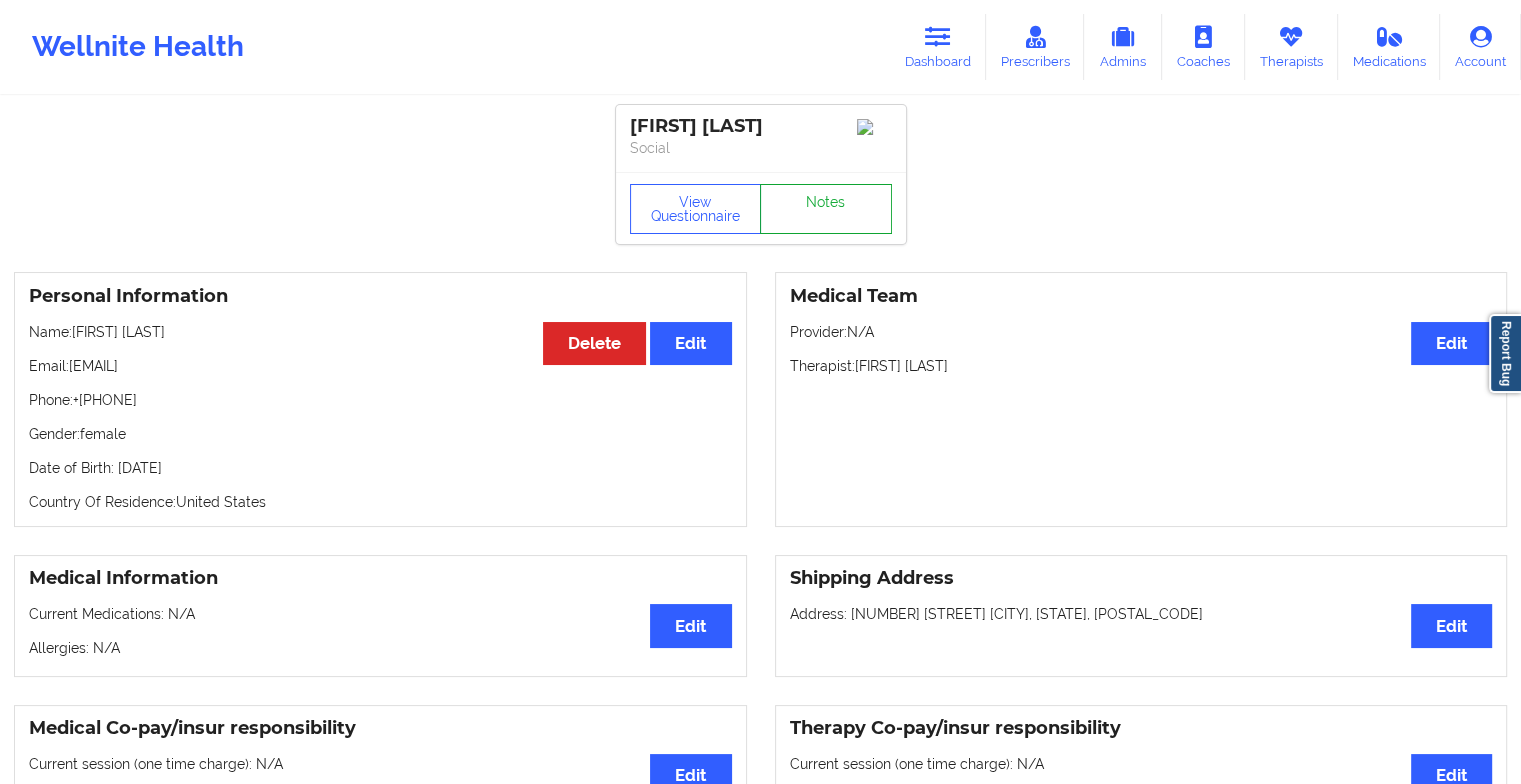 click on "Notes" at bounding box center [826, 209] 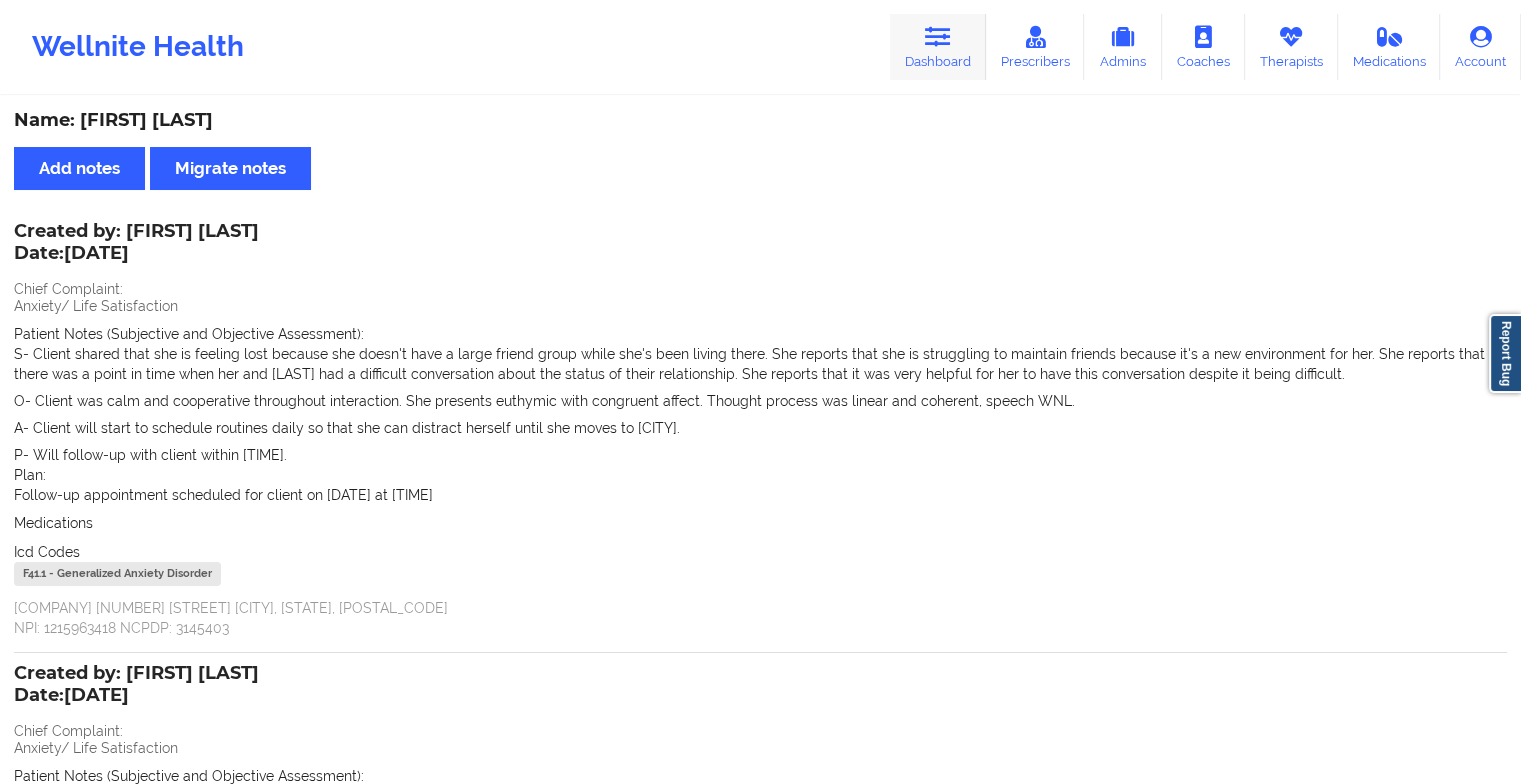 click on "Dashboard" at bounding box center (938, 47) 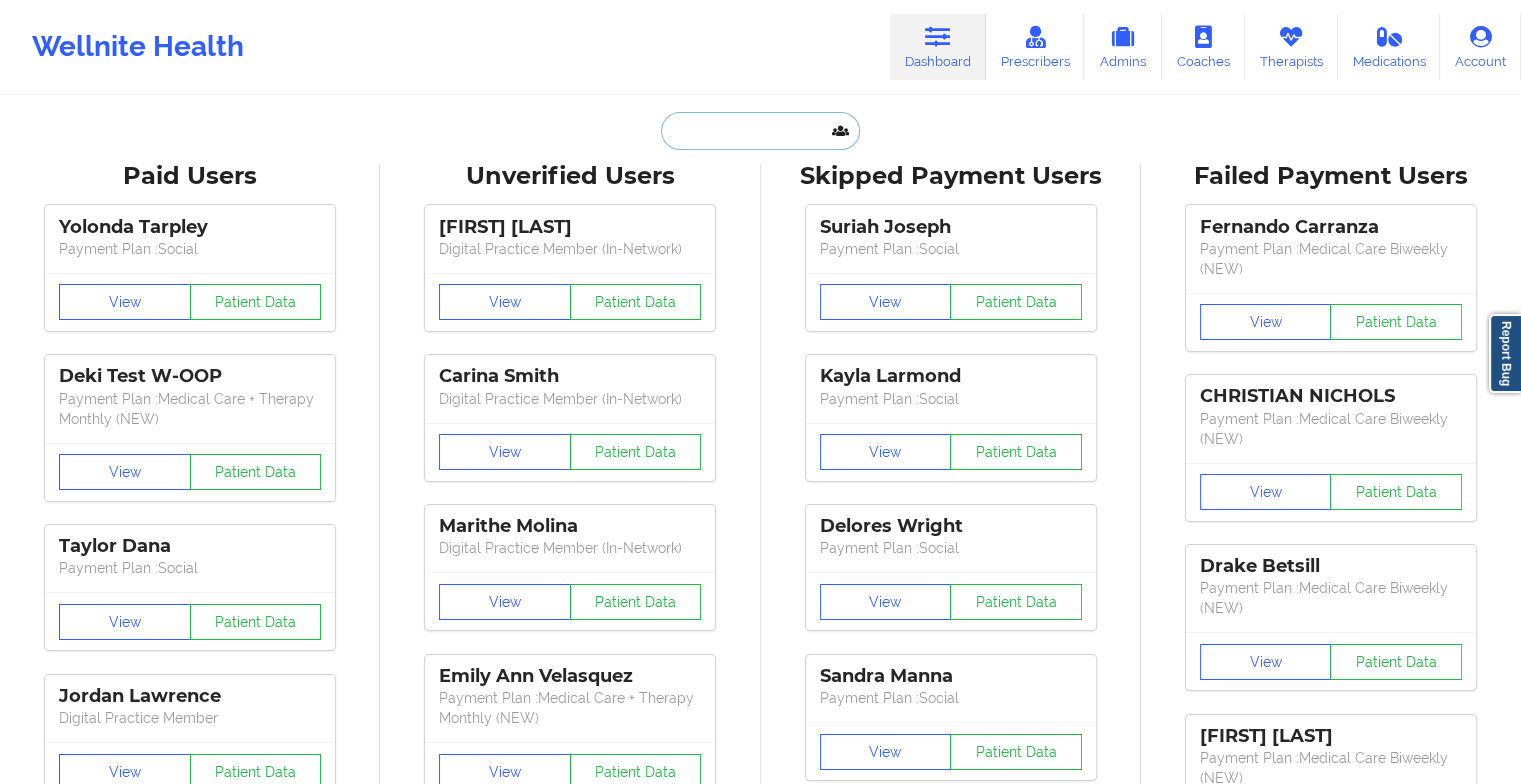 click at bounding box center (760, 131) 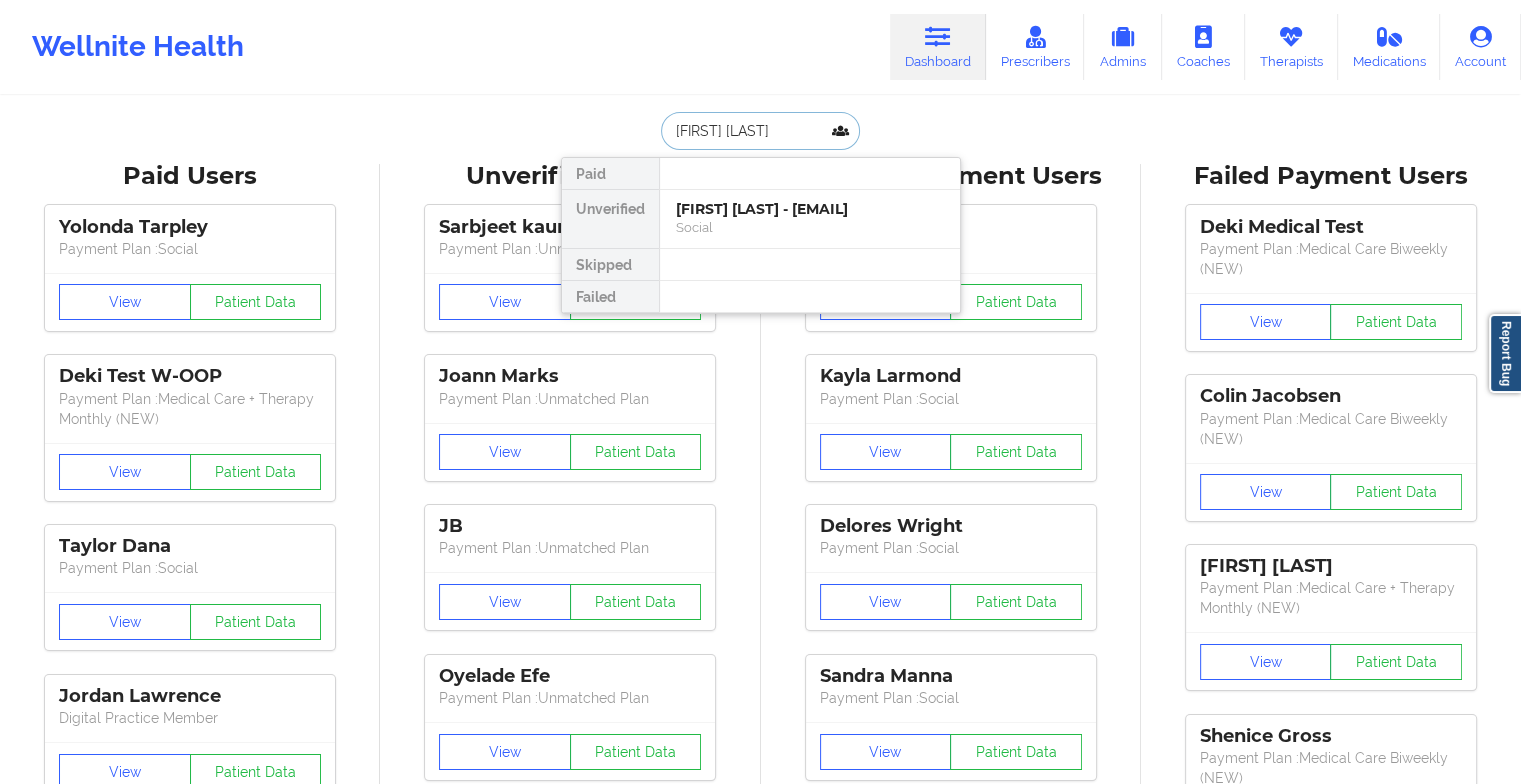 drag, startPoint x: 791, startPoint y: 125, endPoint x: 619, endPoint y: 128, distance: 172.02615 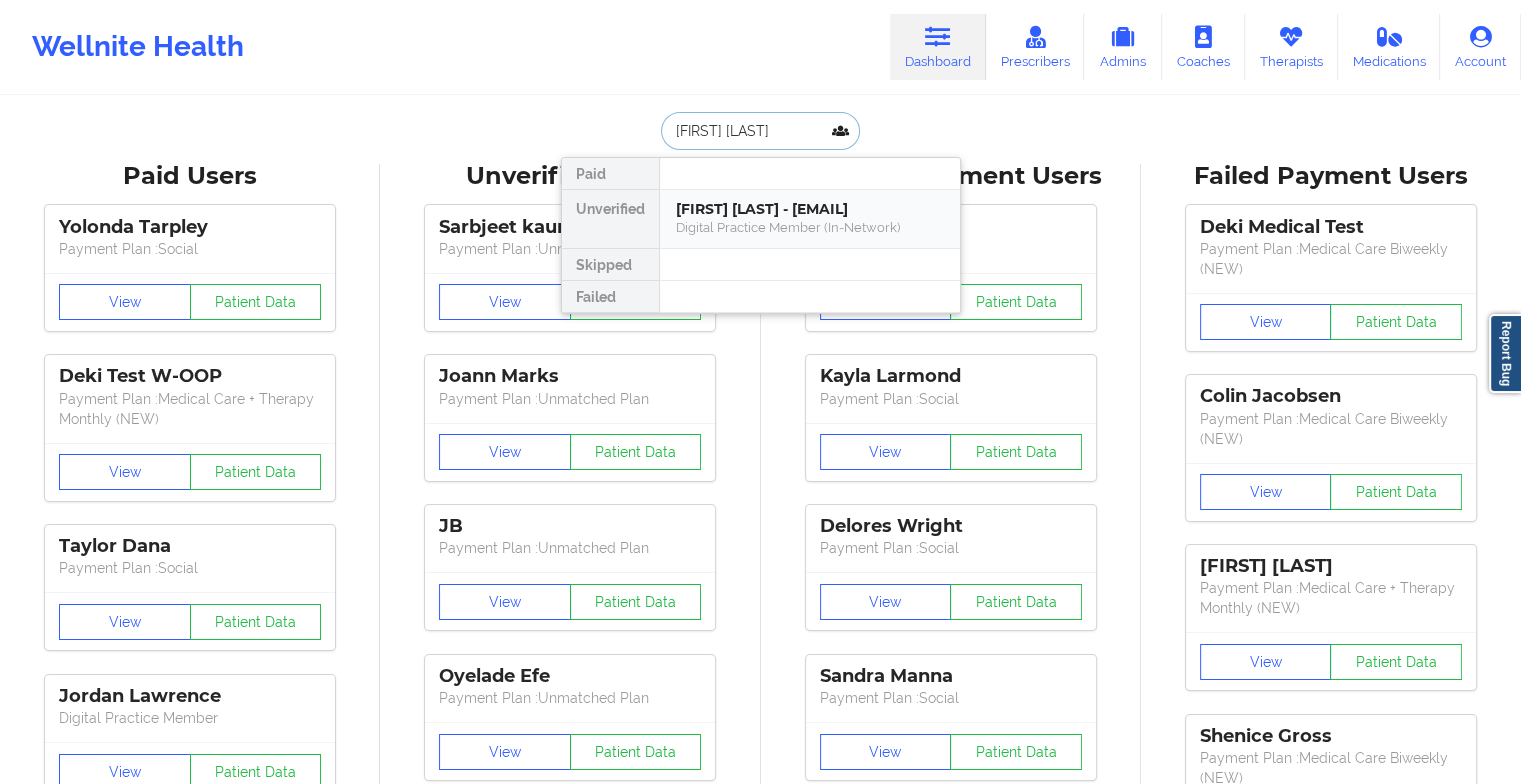 click on "[FIRST] [LAST] - [EMAIL]" at bounding box center (810, 209) 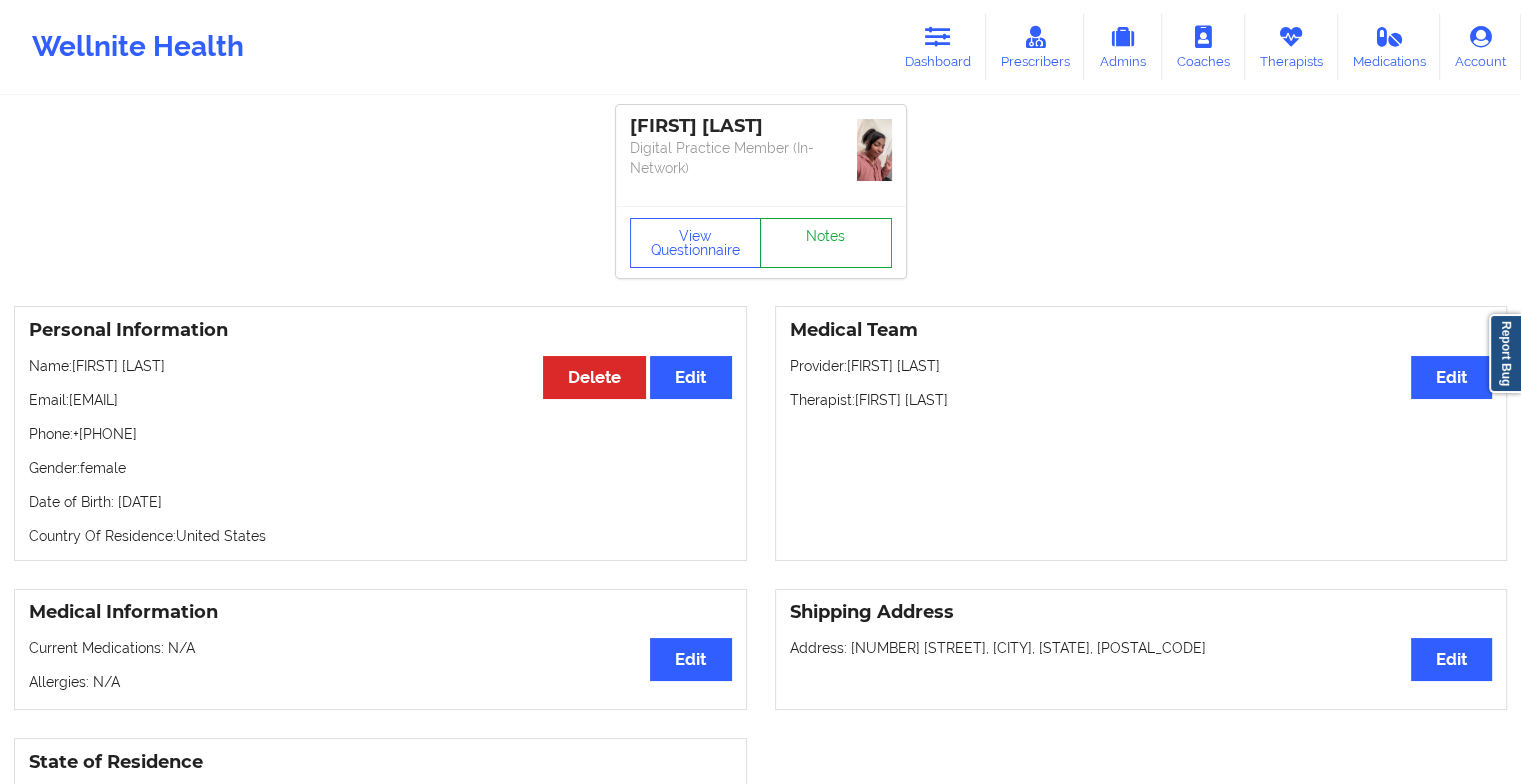 click on "Notes" at bounding box center [826, 243] 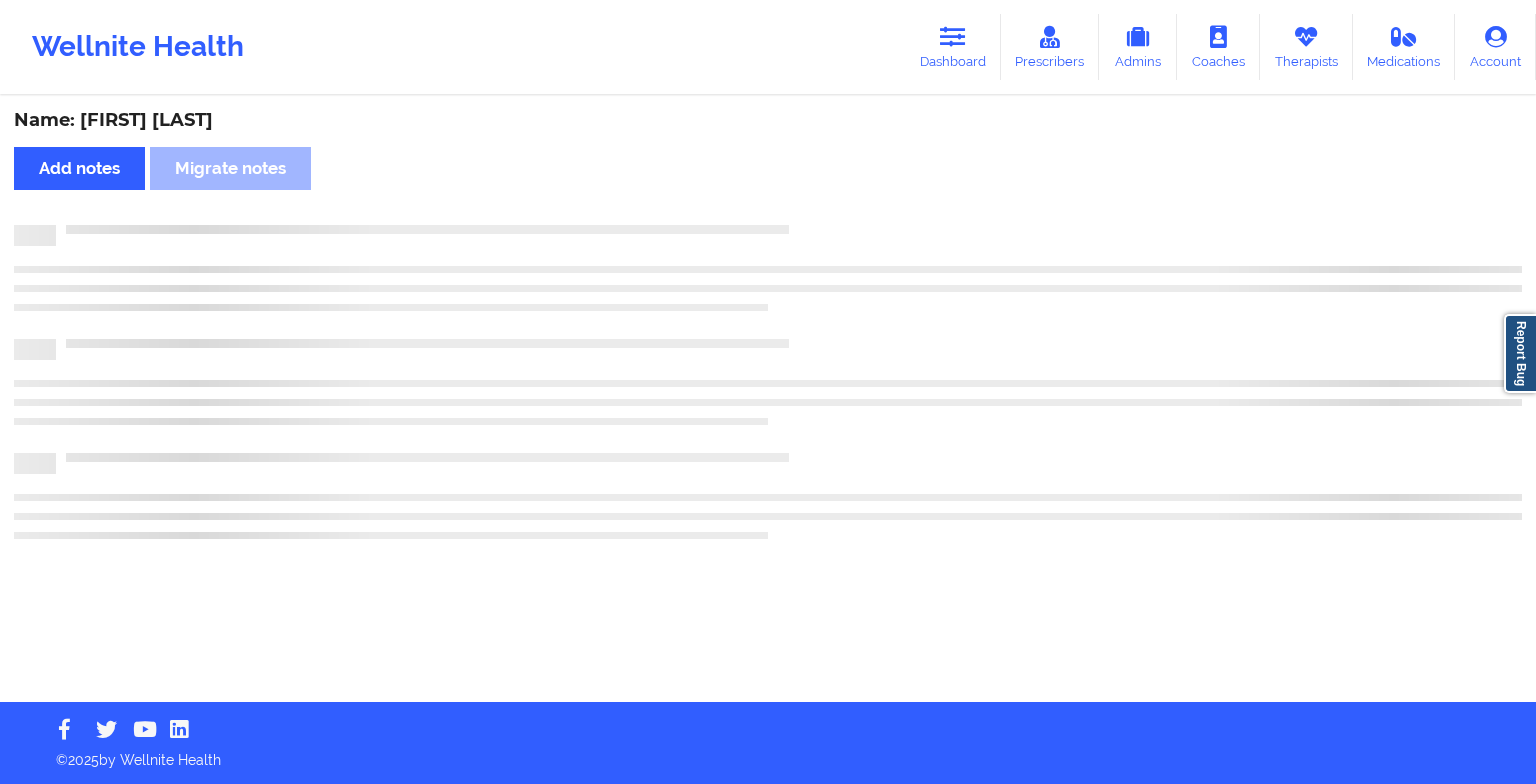 click on "Name: [FIRST] [LAST] Add notes Migrate notes" at bounding box center (768, 400) 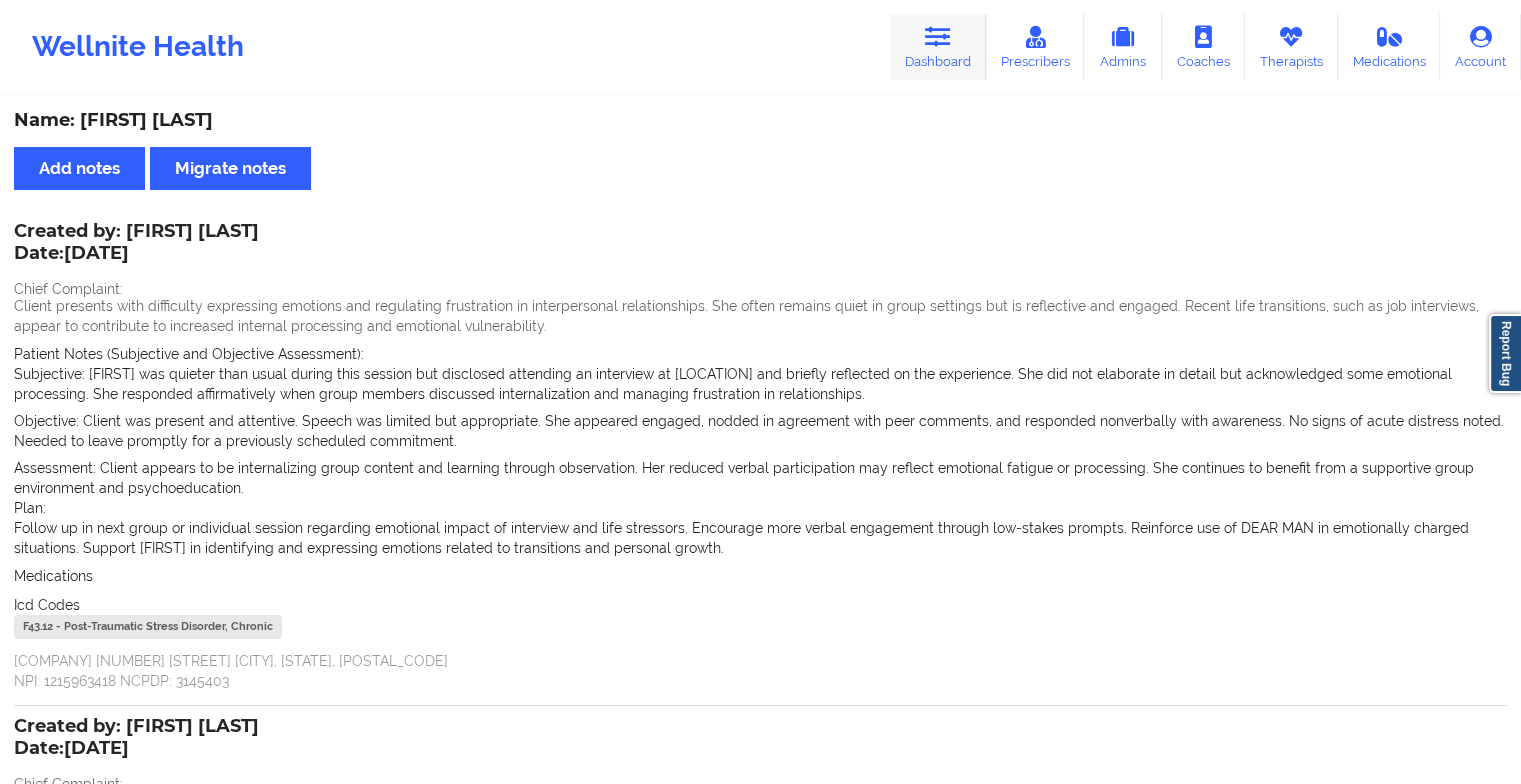 click on "Dashboard" at bounding box center (938, 47) 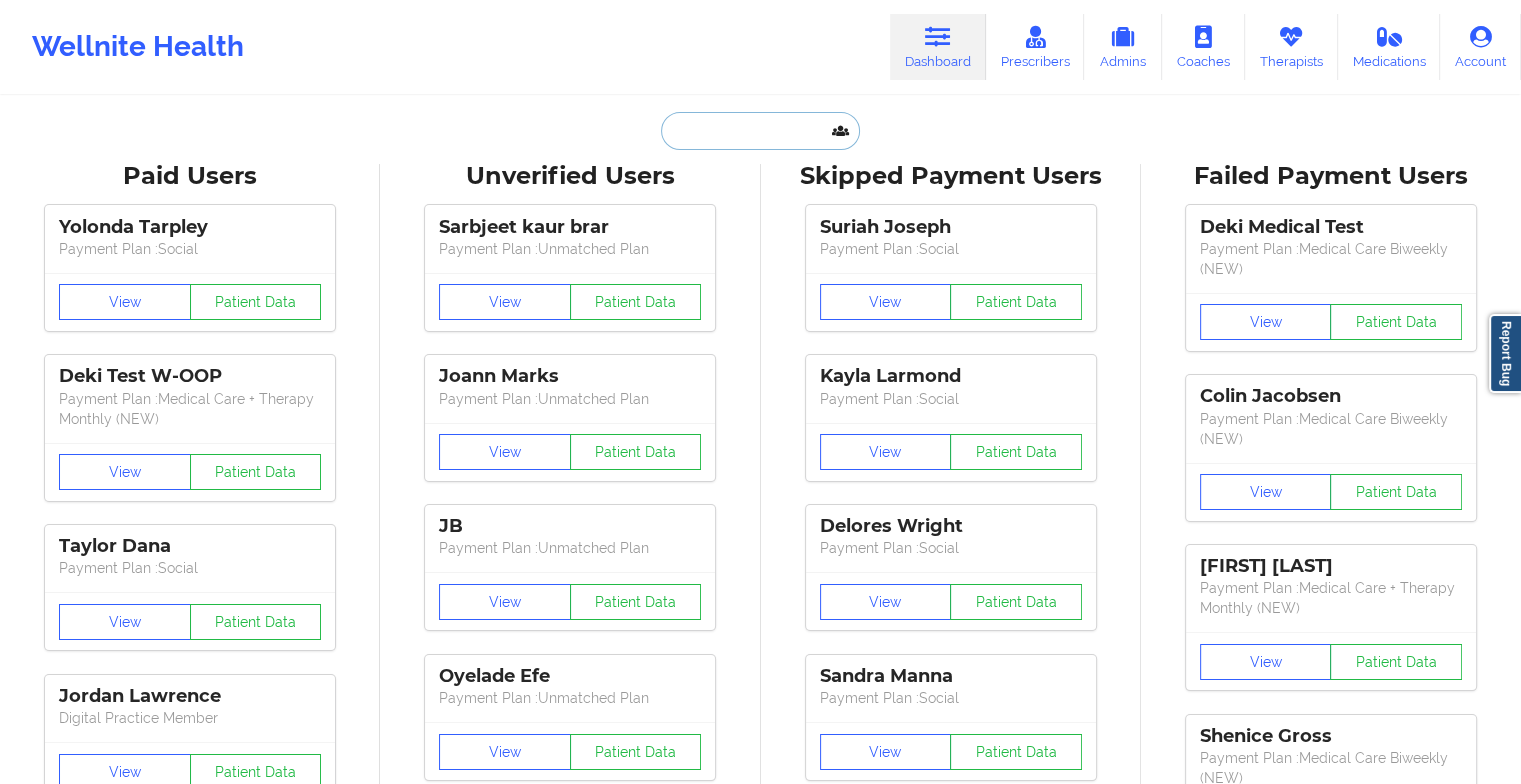 click at bounding box center (760, 131) 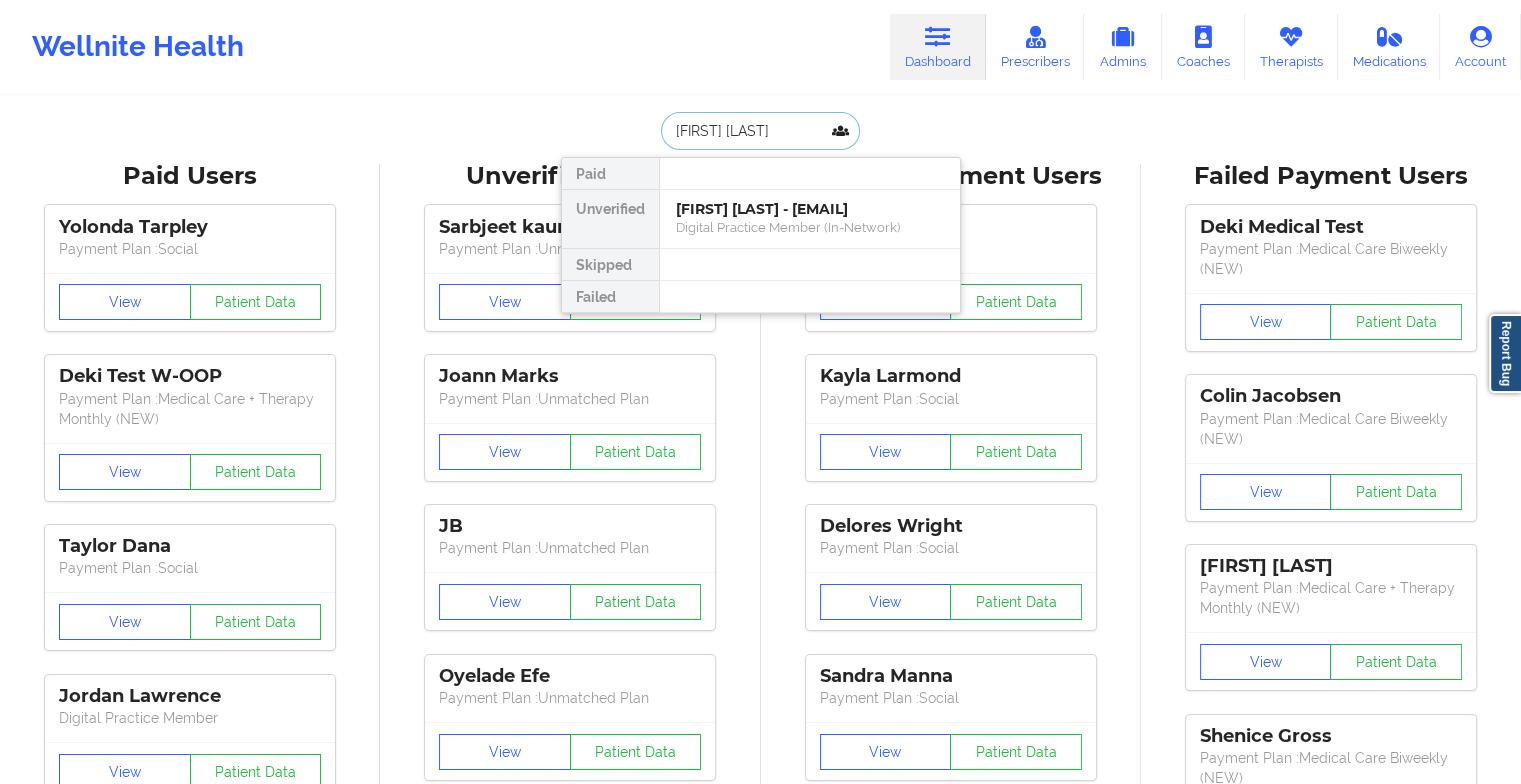 type on "[FIRST] [LAST]" 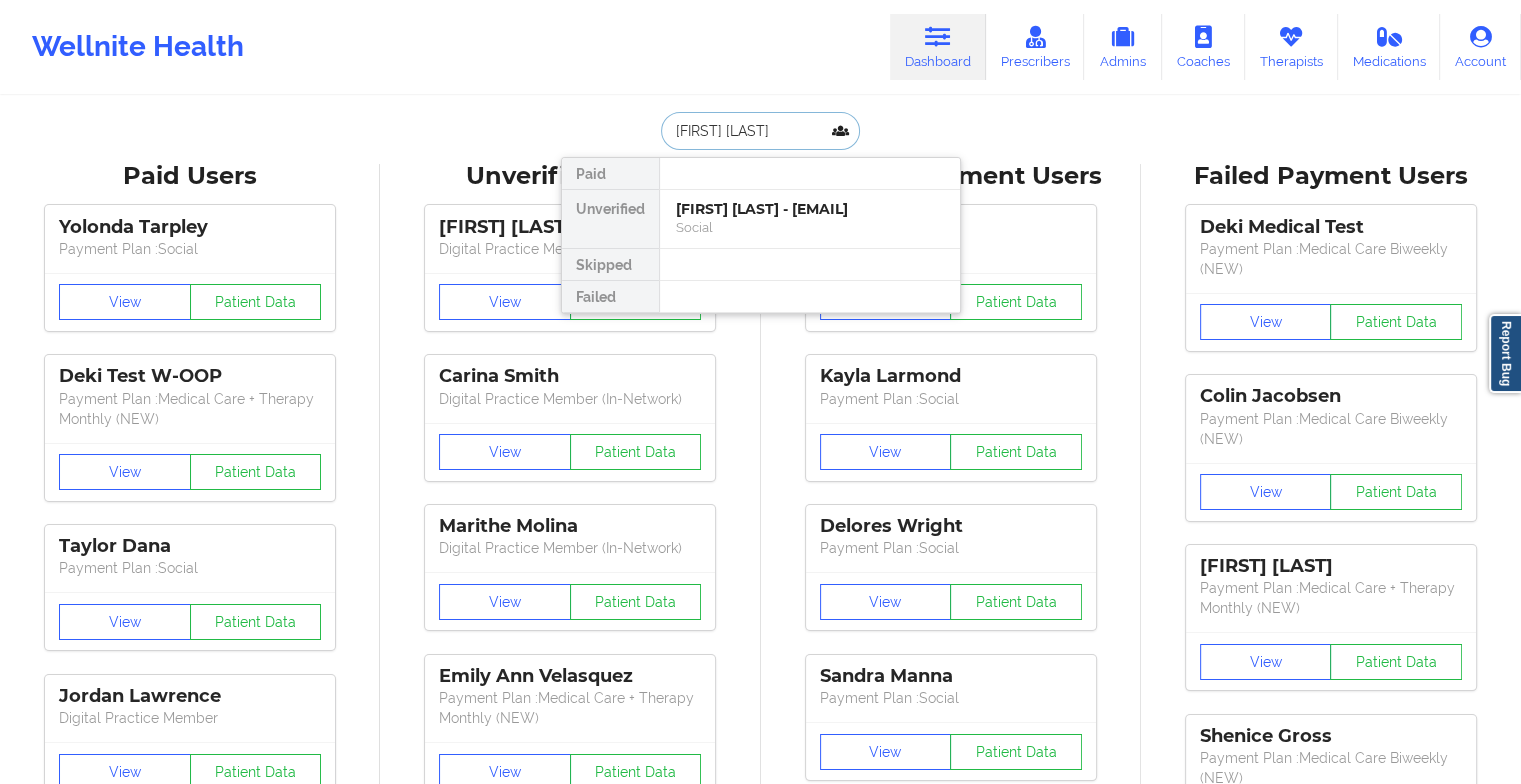 click on "[FIRST] [LAST] - [EMAIL]" at bounding box center (810, 209) 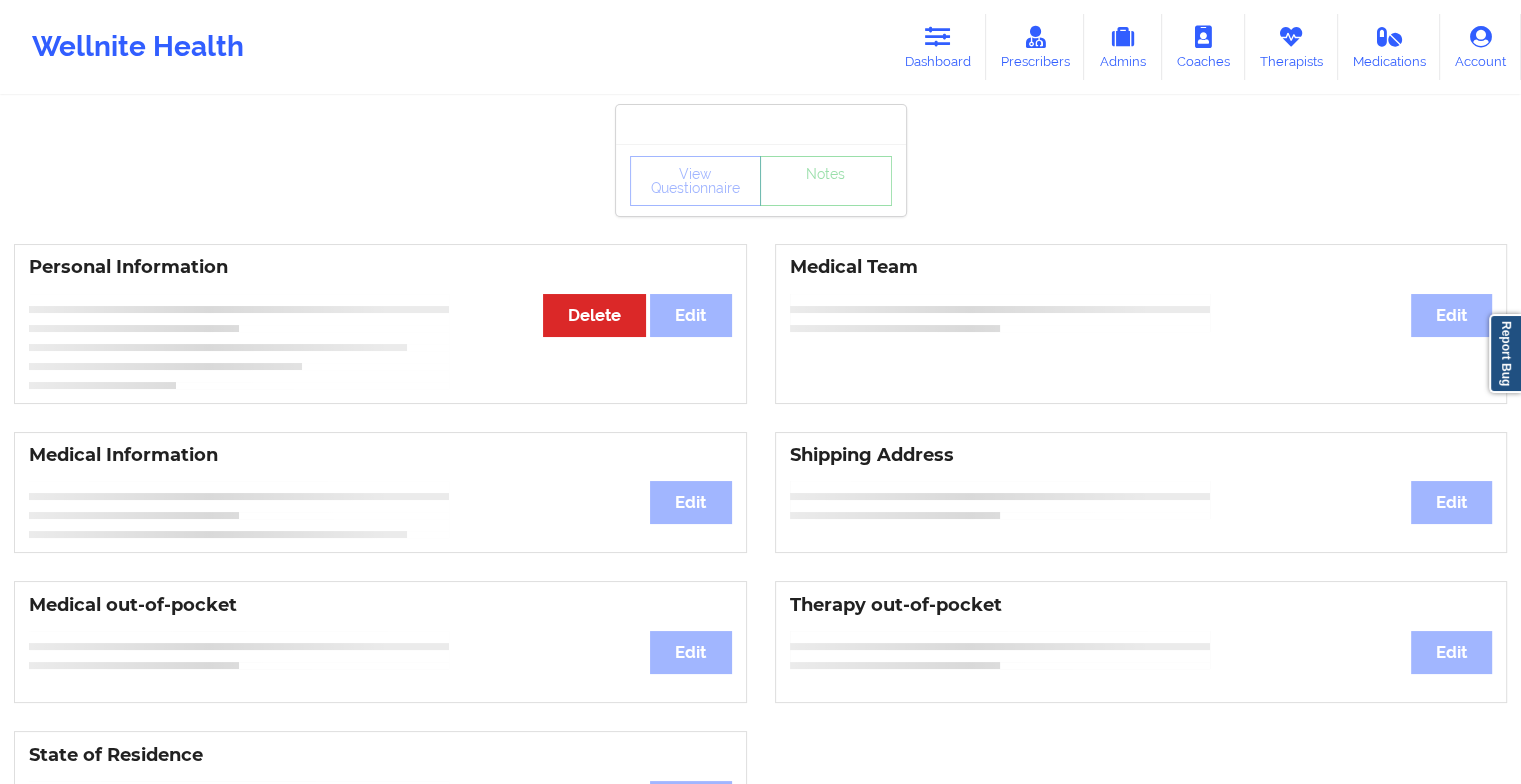 drag, startPoint x: 832, startPoint y: 180, endPoint x: 813, endPoint y: 220, distance: 44.28318 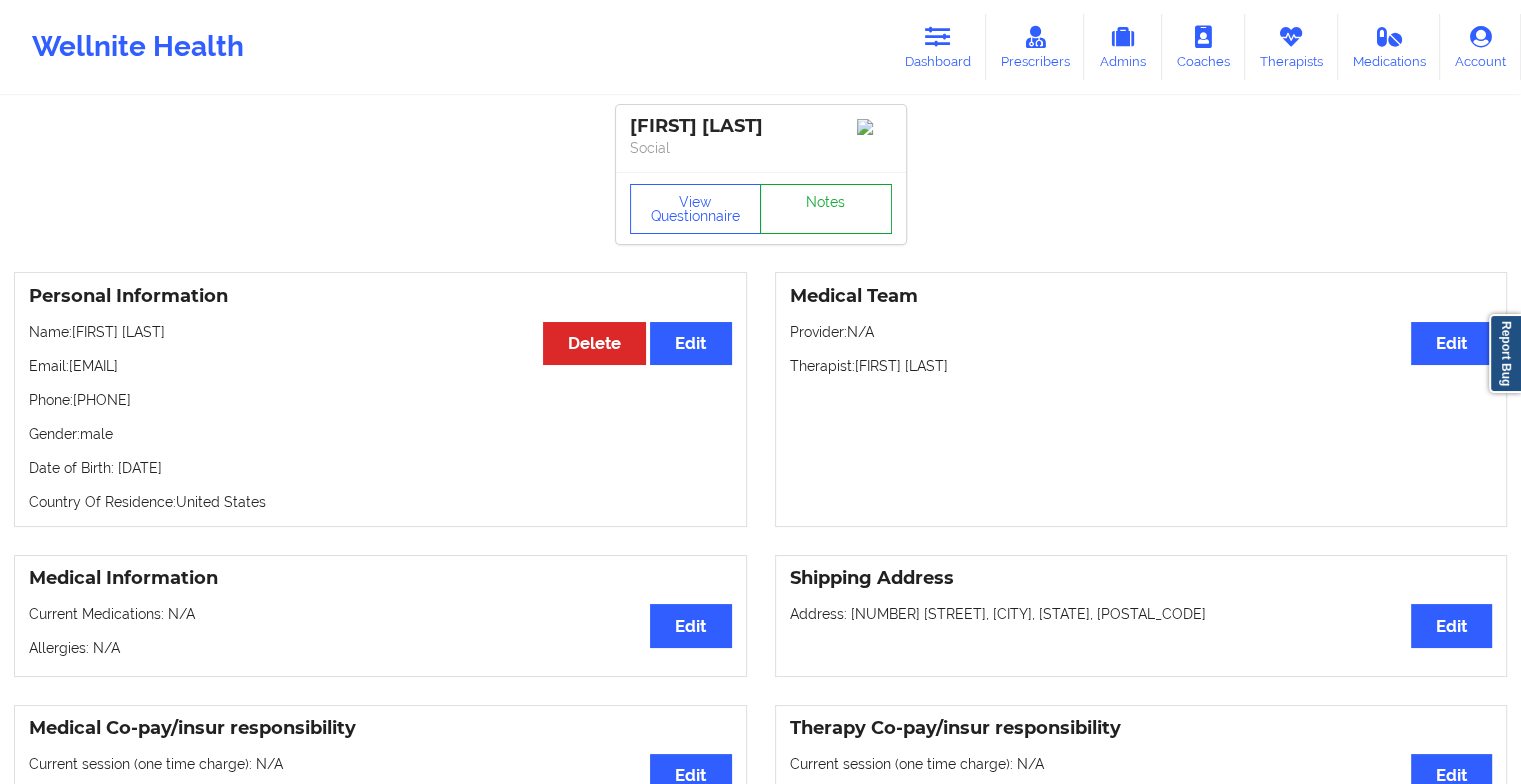 click on "Notes" at bounding box center (826, 209) 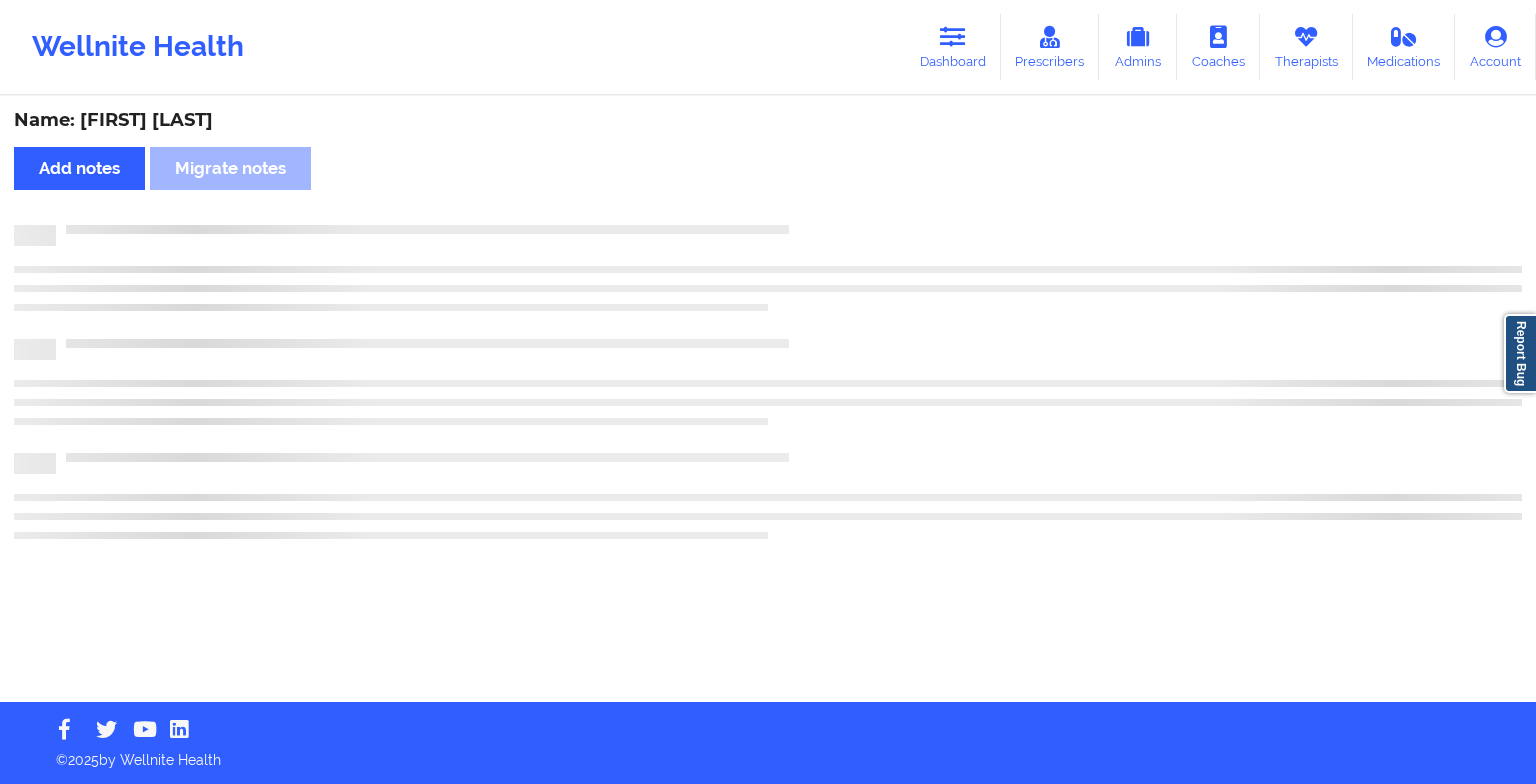 click on "Name: [FIRST] [LAST] Add notes Migrate notes" at bounding box center [768, 400] 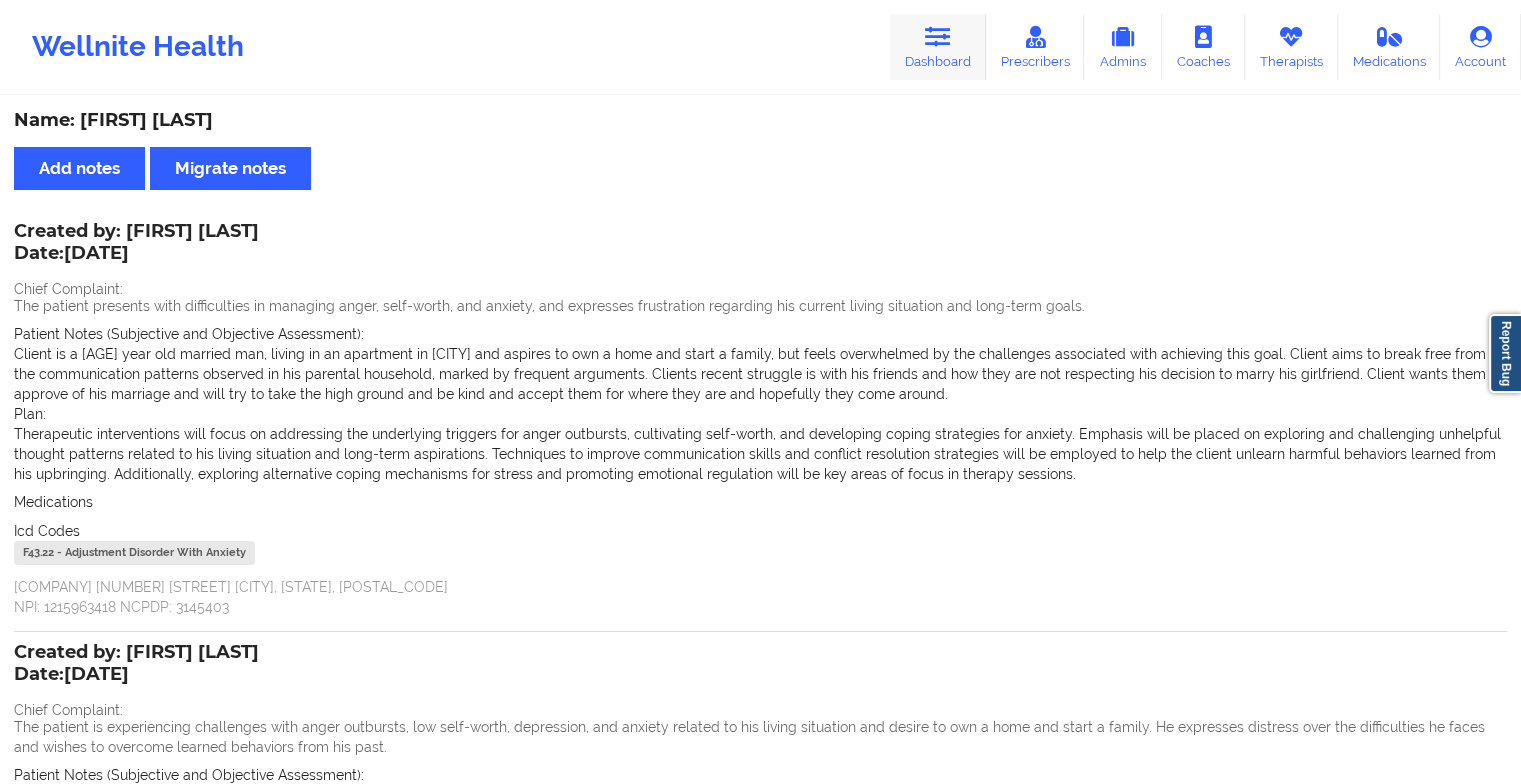 click on "Dashboard" at bounding box center [938, 47] 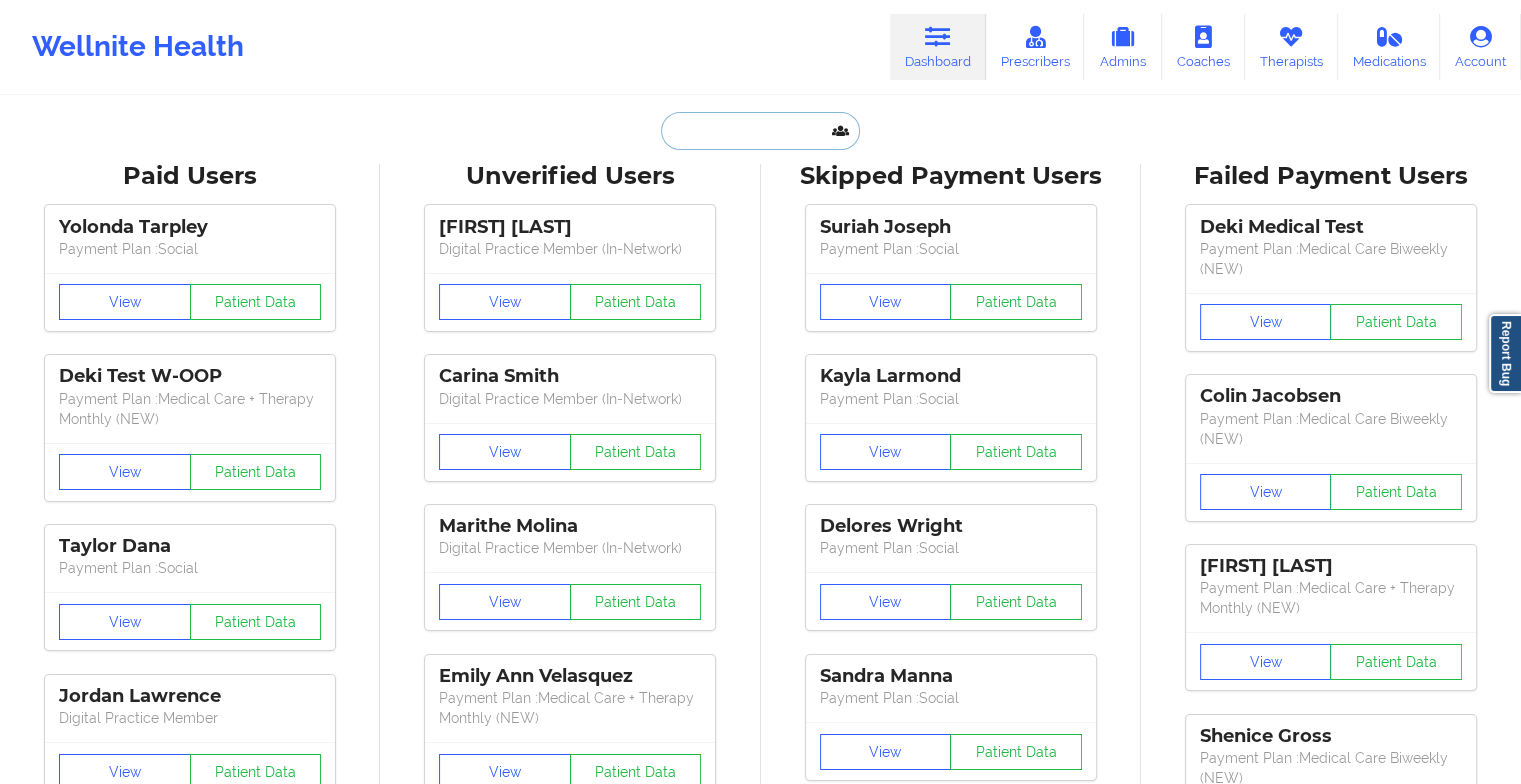 click at bounding box center [760, 131] 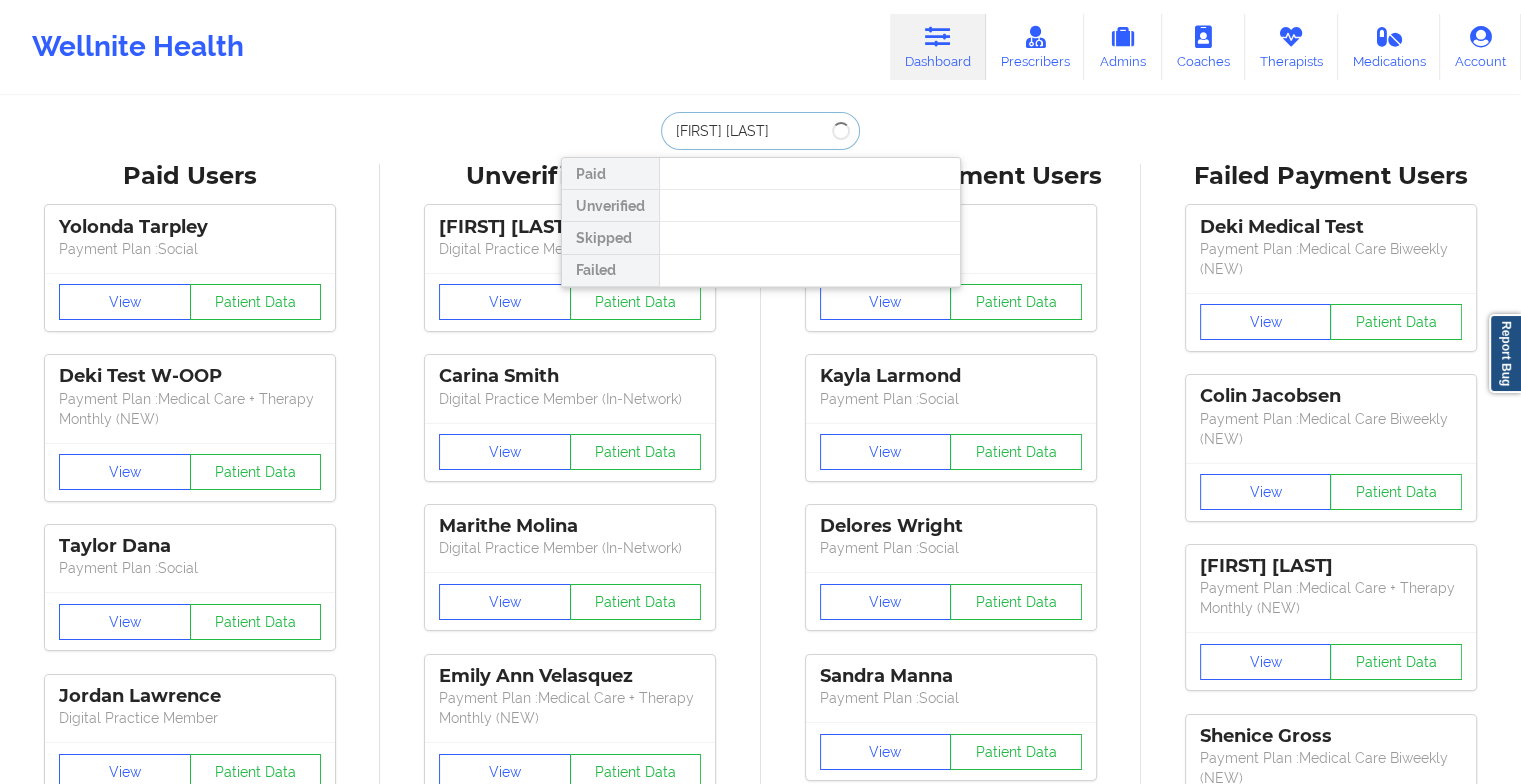 type on "[FIRST] [LAST]" 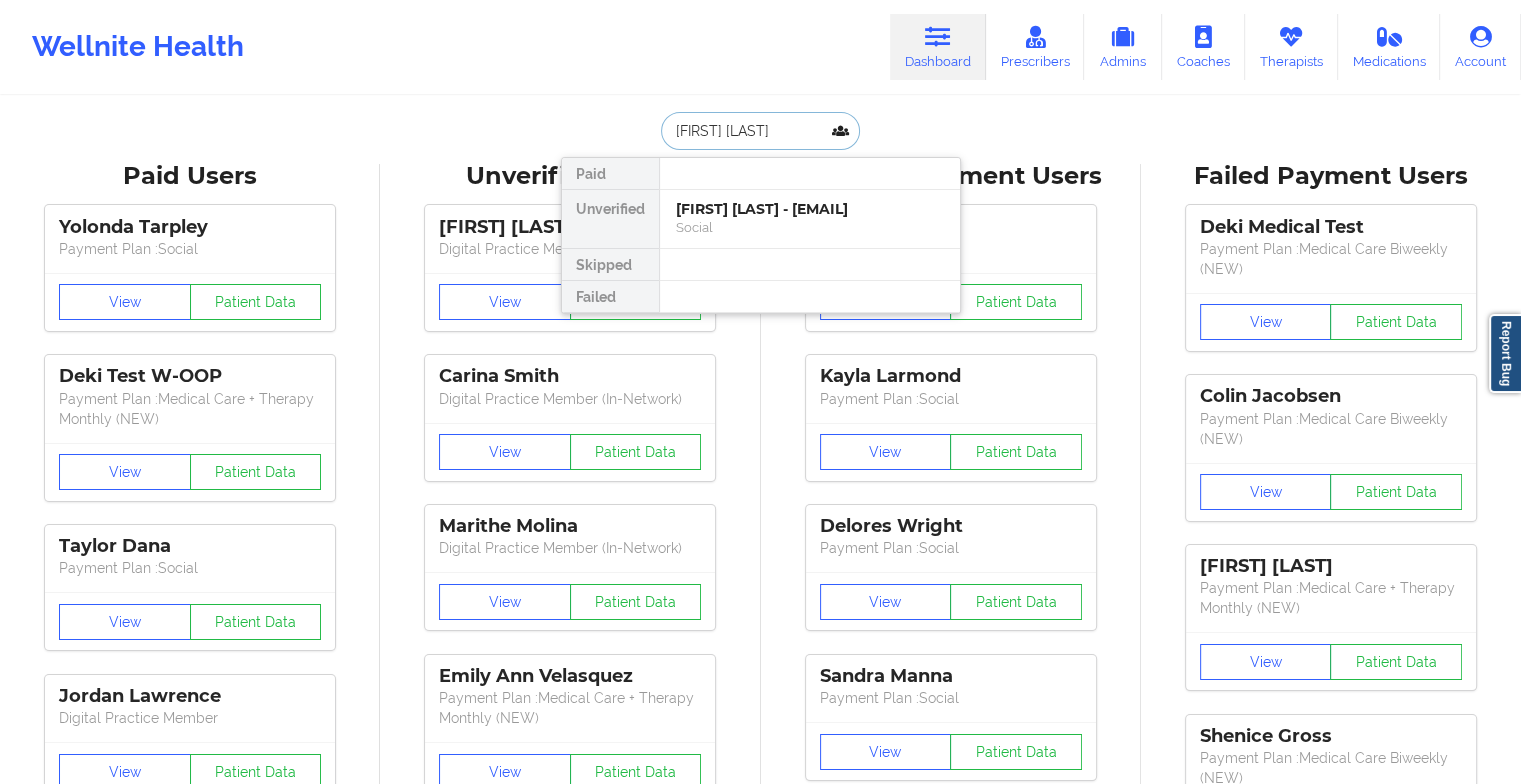 click on "[FIRST] [LAST] - [EMAIL]" at bounding box center (810, 209) 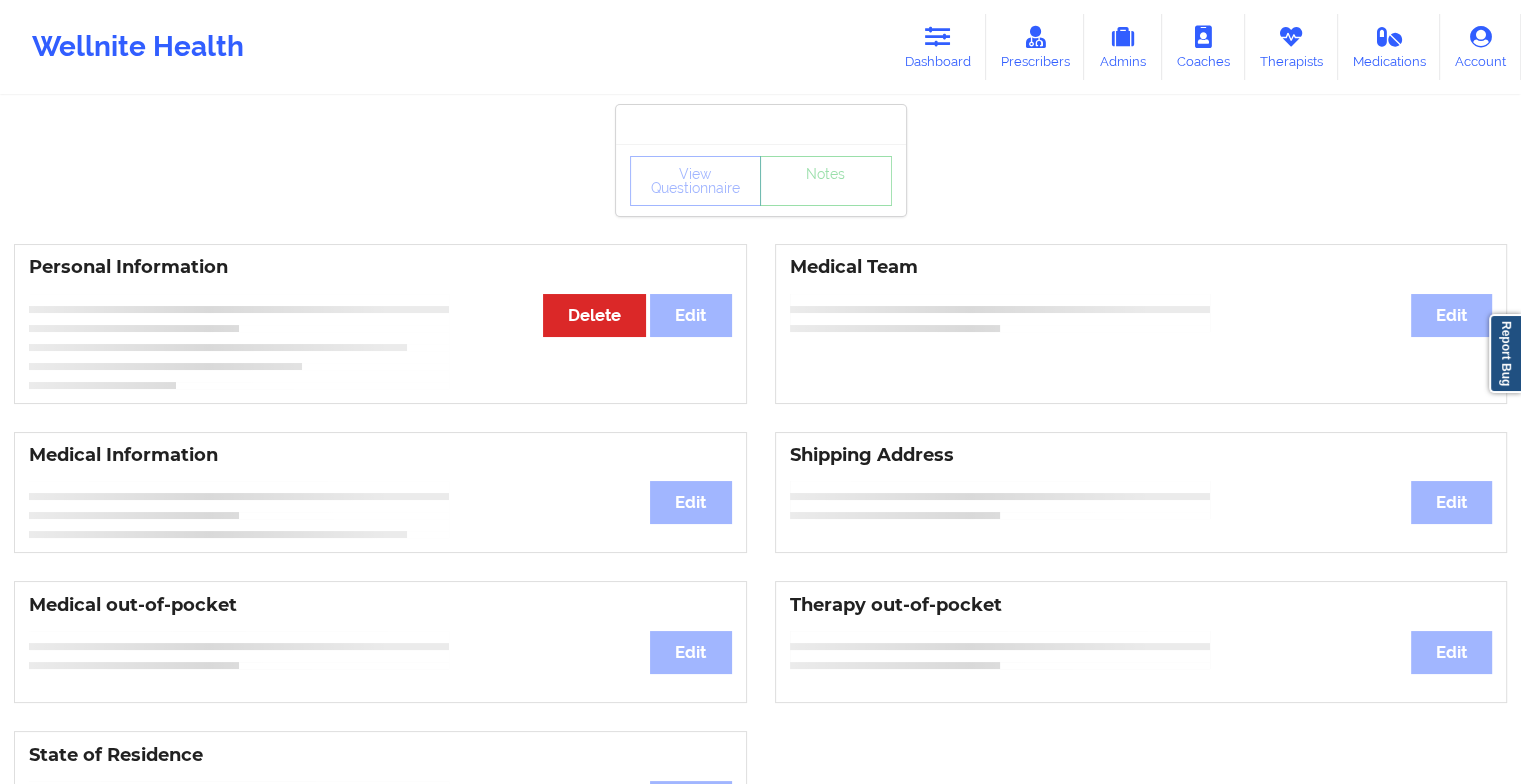 click on "View Questionnaire Notes Personal Information Edit Delete Medical Team Edit Medical Information Edit Shipping Address Edit Medical out-of-pocket Edit Therapy out-of-pocket Edit State of Residence Edit Payment Information Edit Cancel Plan Minor Consent Insurance Information Edit" at bounding box center [760, 835] 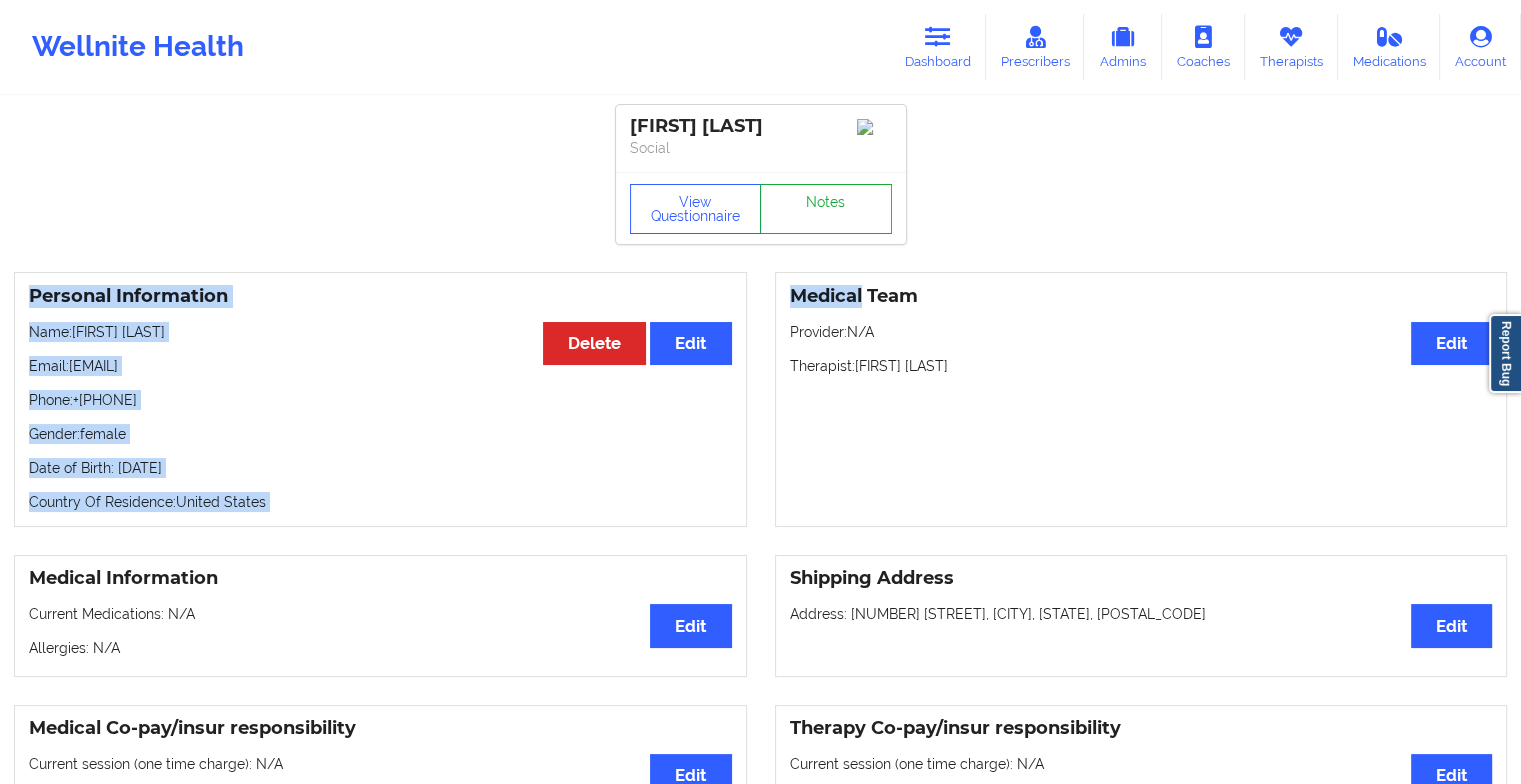click on "Name: [FIRST] [LAST] Email: [EMAIL] Phone: +[PHONE] Gender: female Date of Birth: [DATE] Country Of Residence: United States Medical Team Edit Provider: N/A Therapist: Jessica Falco Medical Information Edit Current Medications: N/A Allergies: N/A Shipping Address Edit Address: [NUMBER] [STREET], [CITY], [POSTAL_CODE], [STATE] Medical Co-pay/insur responsibility Edit Current session (one time charge): N/A Recurring co-pay charge - all prescriber sessions : N/A Recurring co-pay charge - prescriber 10 min : N/A Recurring co-pay charge - prescriber 30 min : N/A Therapy Co-pay/insur responsibility Edit Current session (one time charge): N/A Recurring co-pay charge - all therapy sessions : 45 Recurring co-pay charge - therapy 30 min : 45 Recurring co-pay charge - therapy 45 min : 45 Recurring co-pay charge - therapy 60 min : 45 State of Residence Edit State: New York City:" at bounding box center (760, 1003) 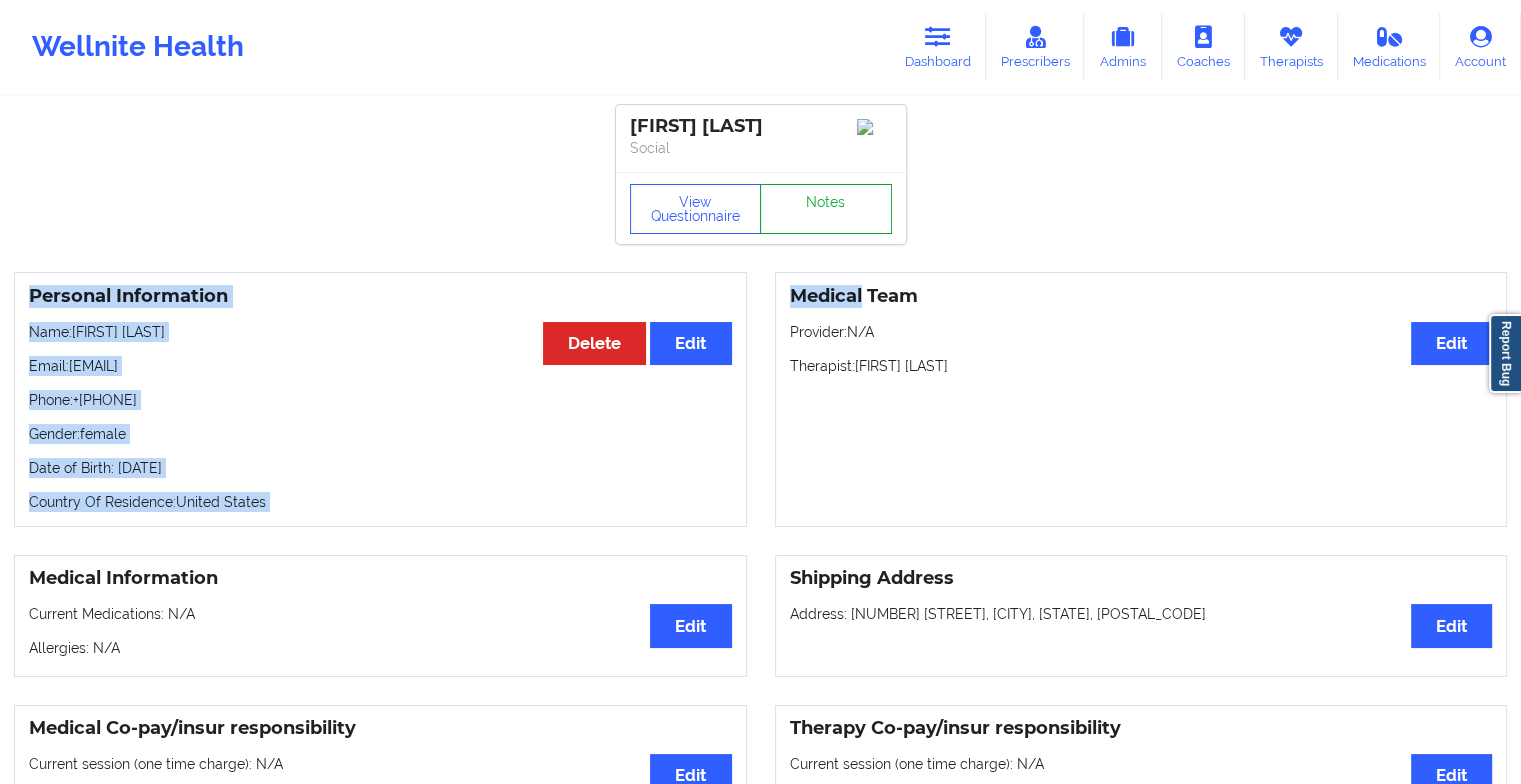 click on "Notes" at bounding box center (826, 209) 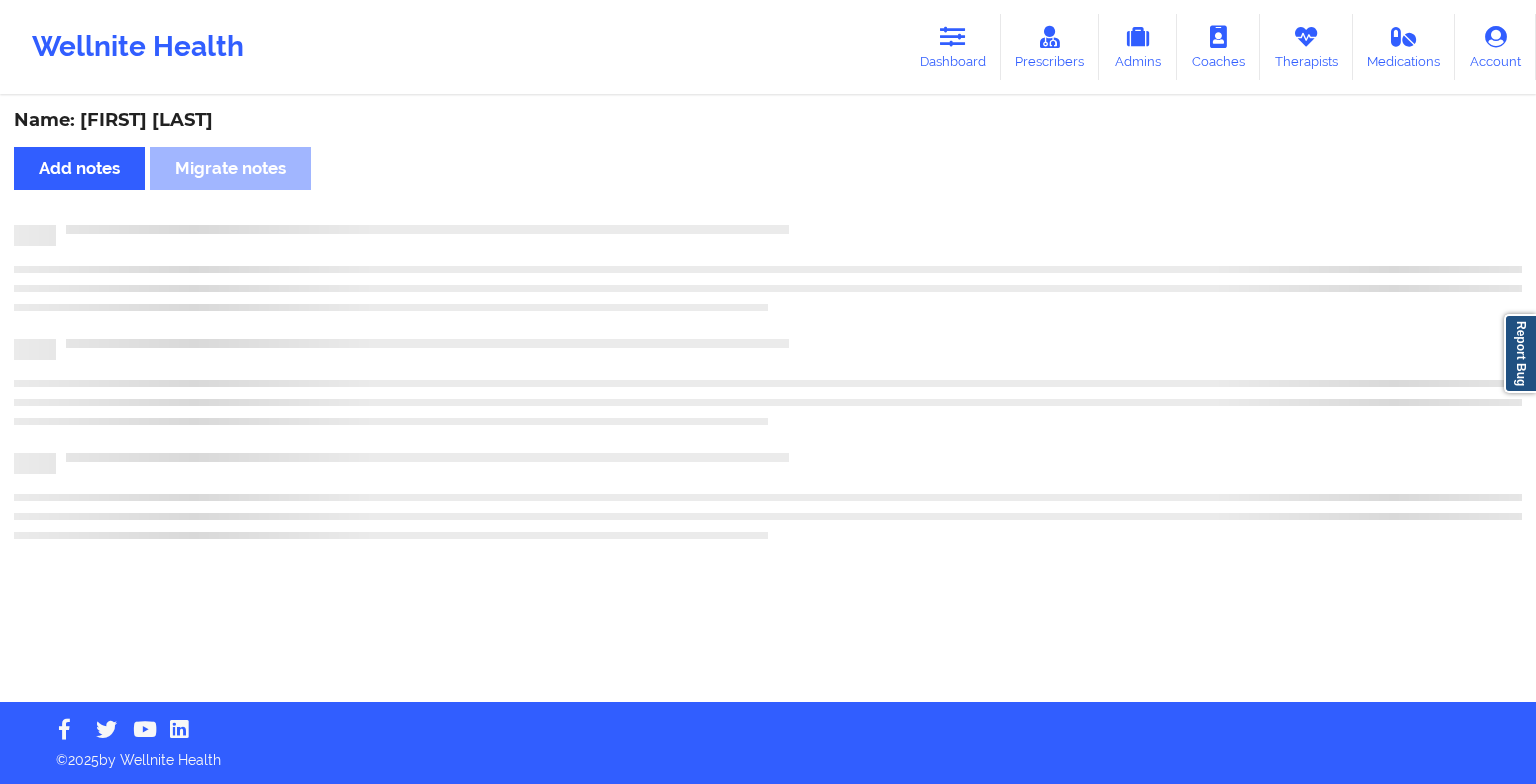 click at bounding box center [789, 225] 